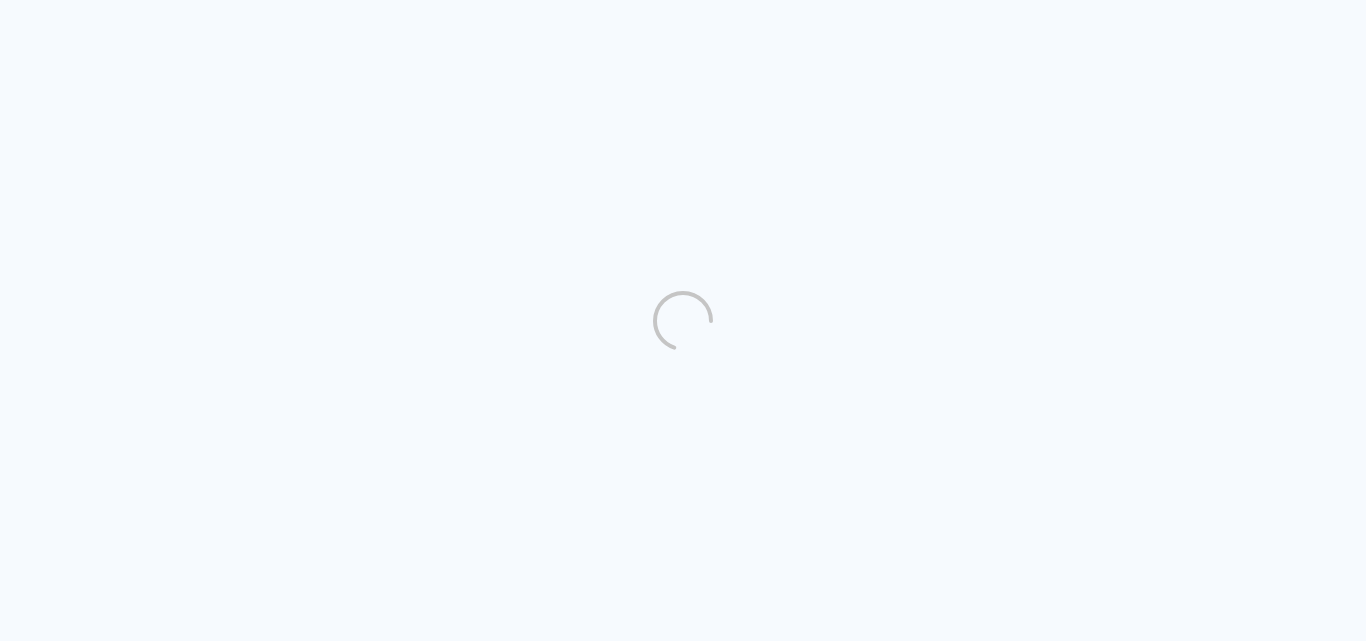 scroll, scrollTop: 0, scrollLeft: 0, axis: both 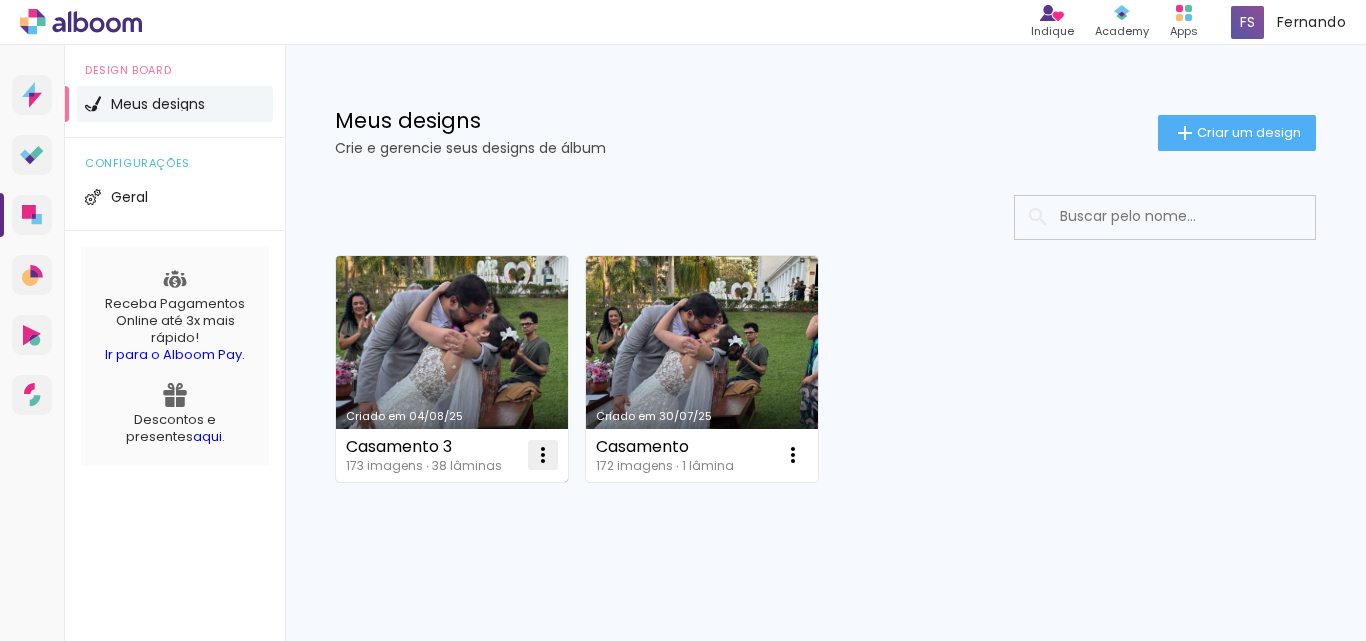click at bounding box center [543, 455] 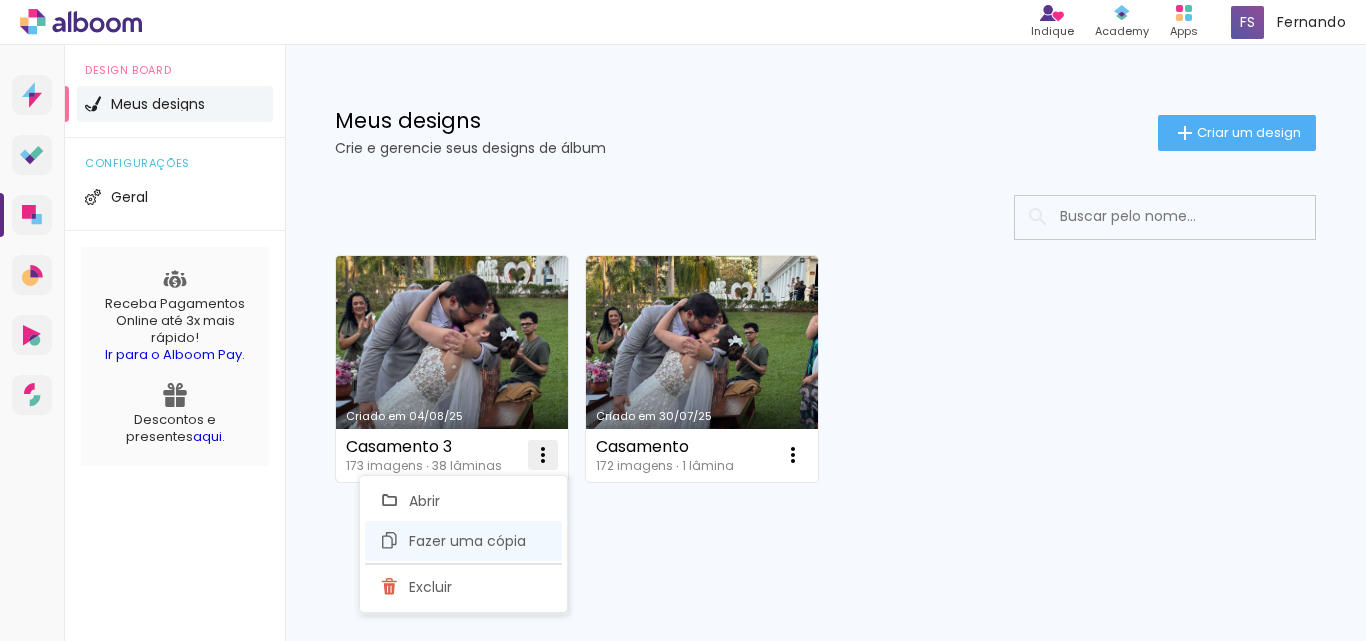 click on "Fazer uma cópia" 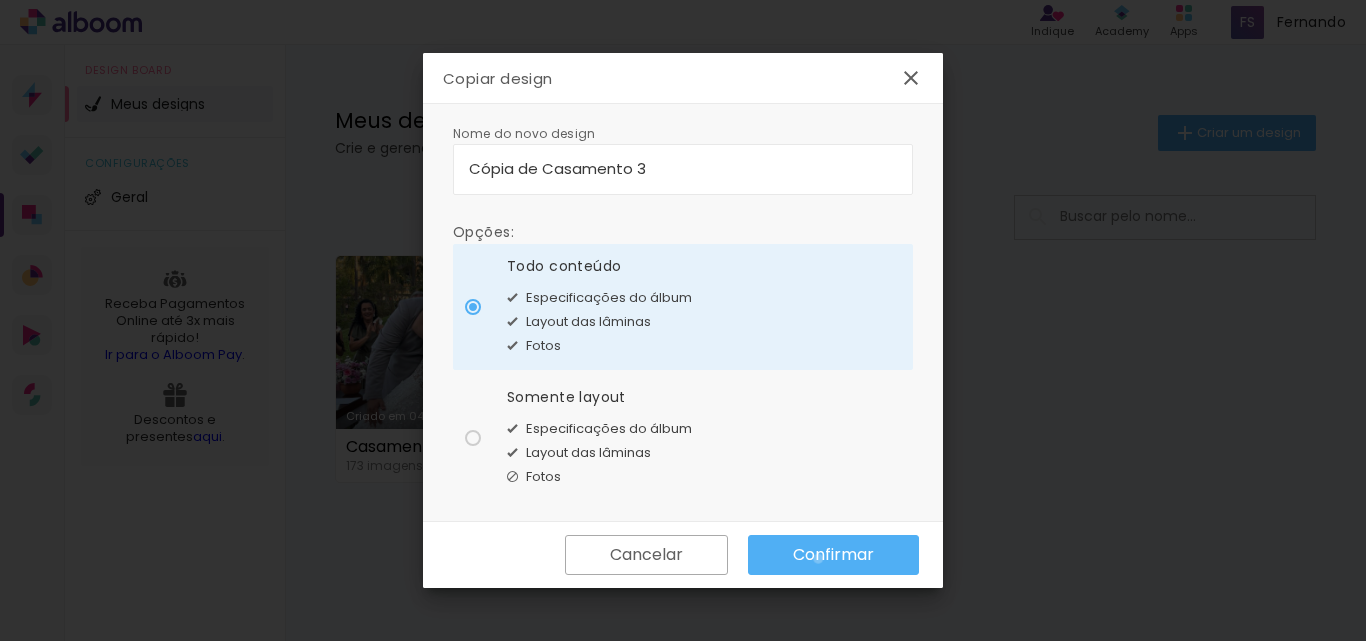 click on "Confirmar" at bounding box center [0, 0] 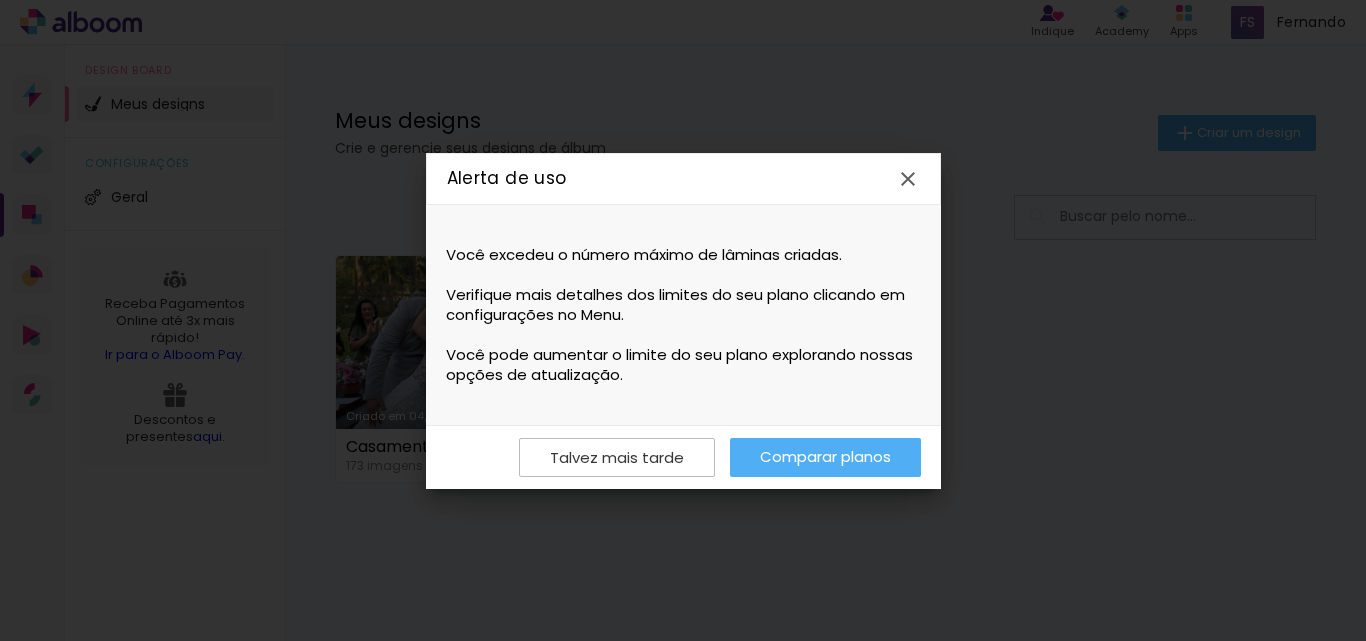 click on "Comparar planos" at bounding box center [0, 0] 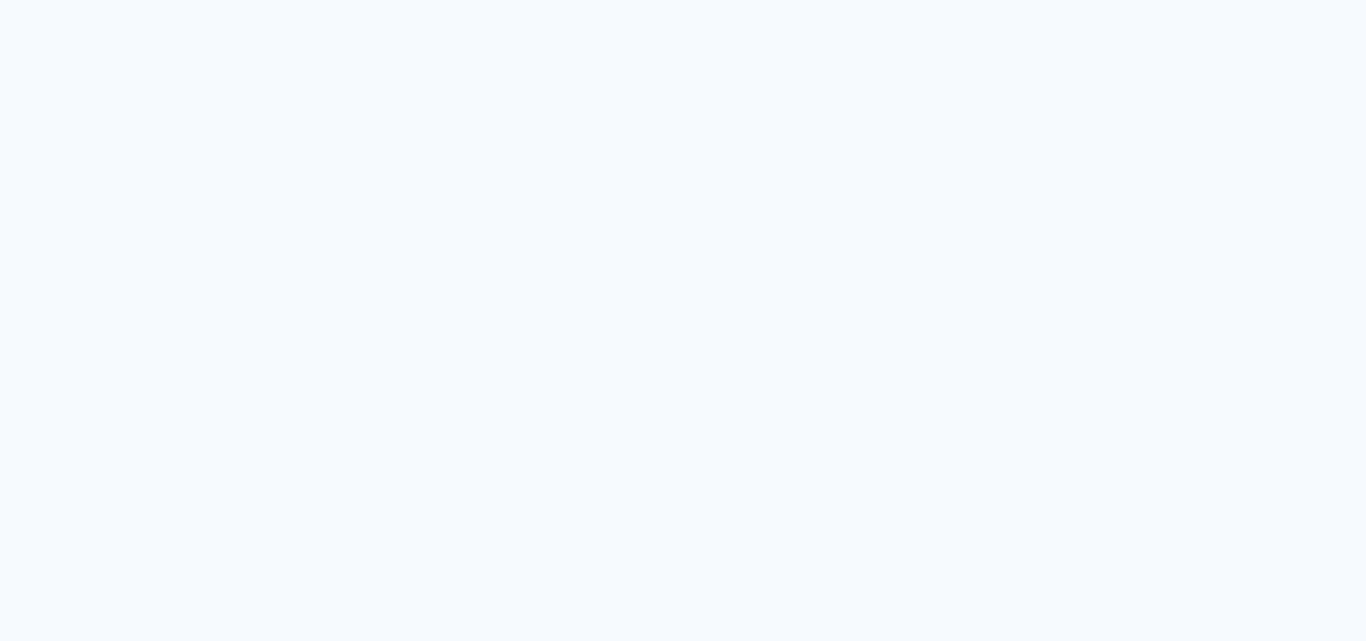 scroll, scrollTop: 0, scrollLeft: 0, axis: both 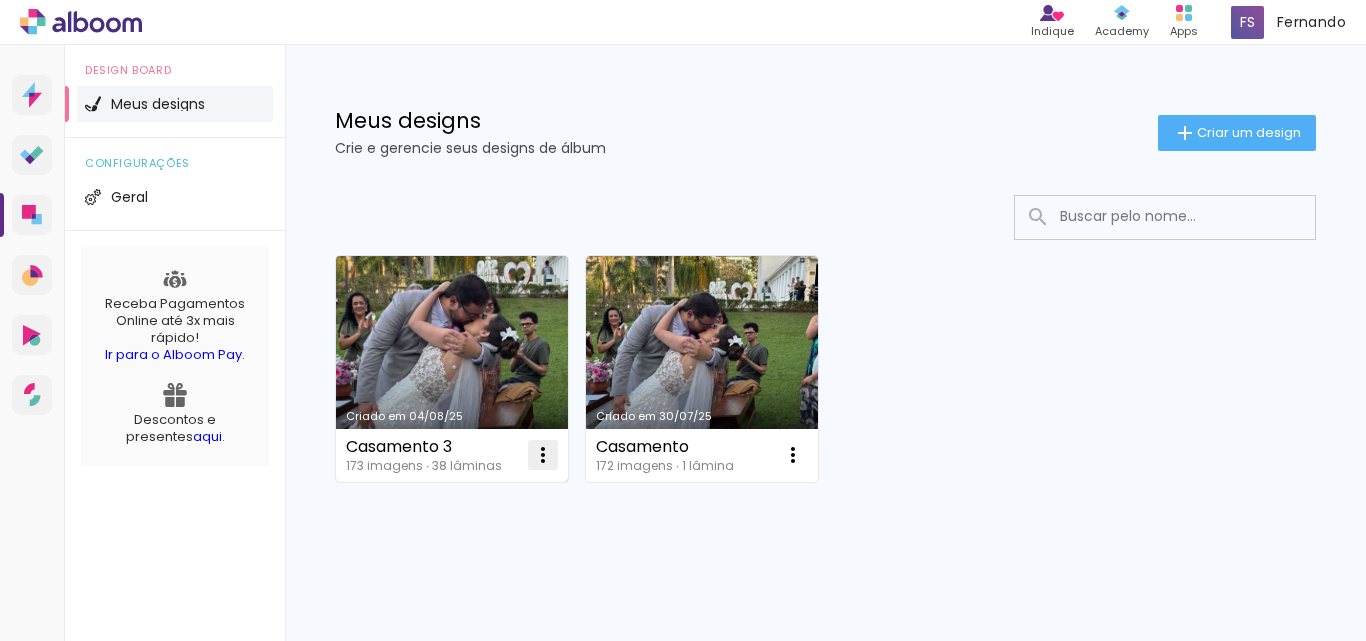 click at bounding box center (543, 455) 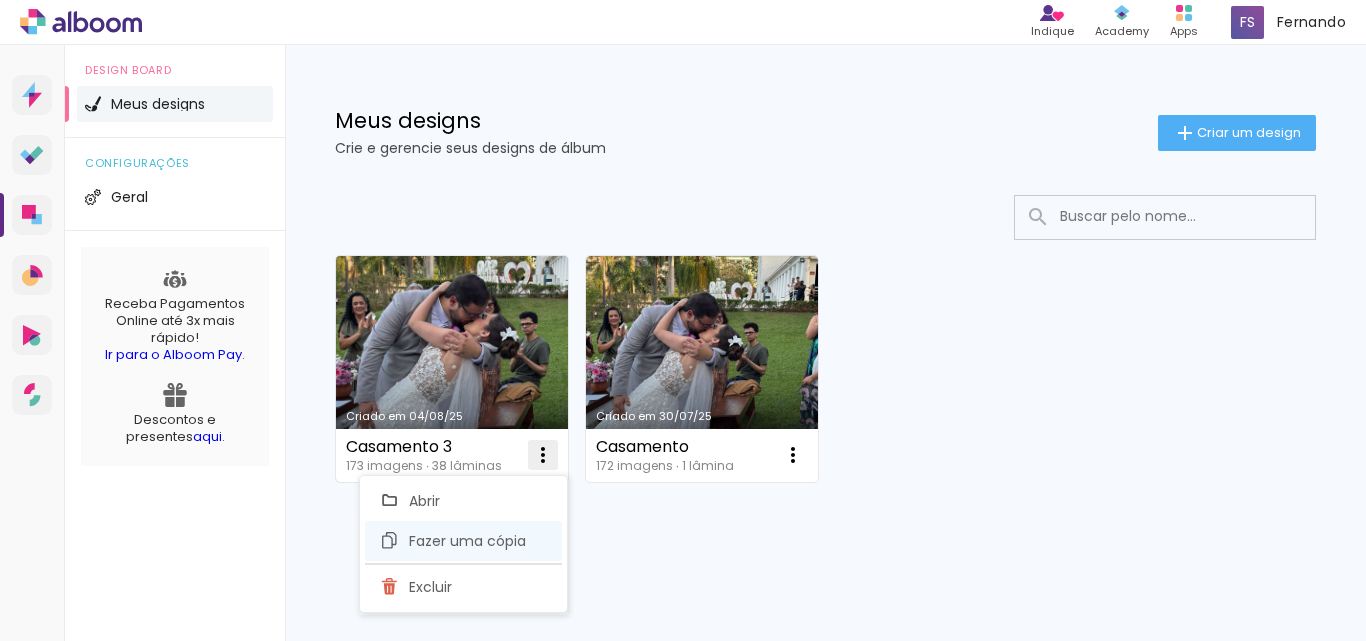 click on "Fazer uma cópia" 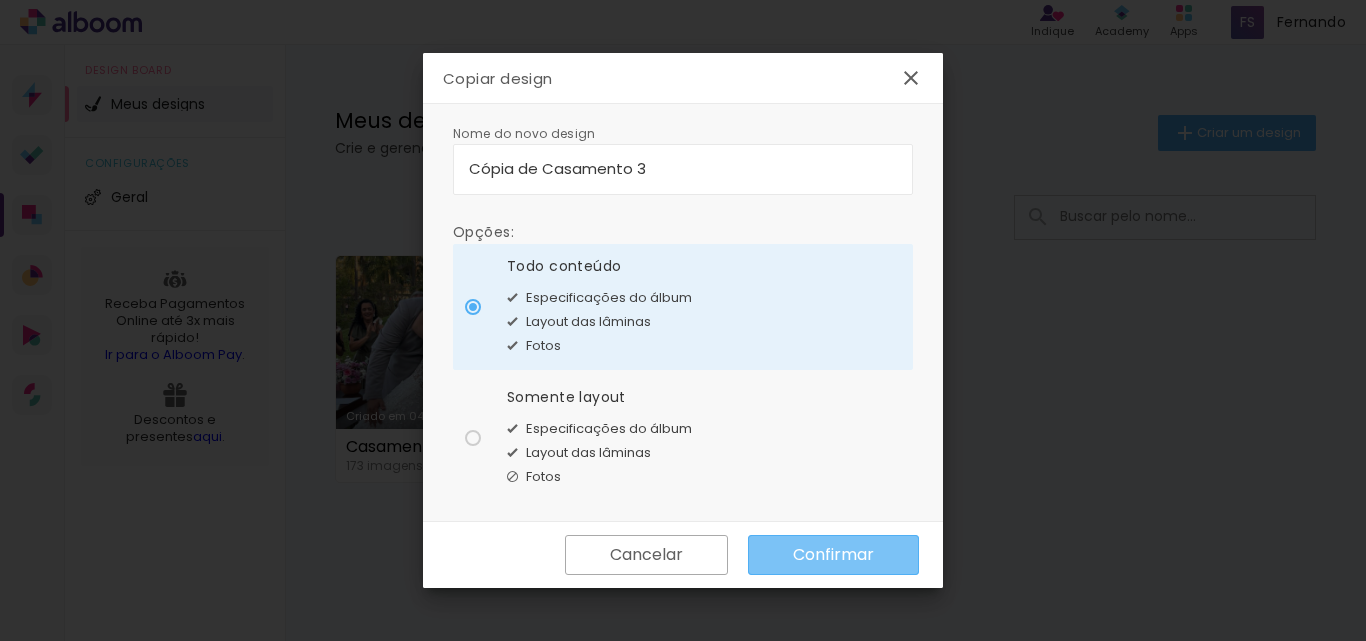 click on "Confirmar" at bounding box center (0, 0) 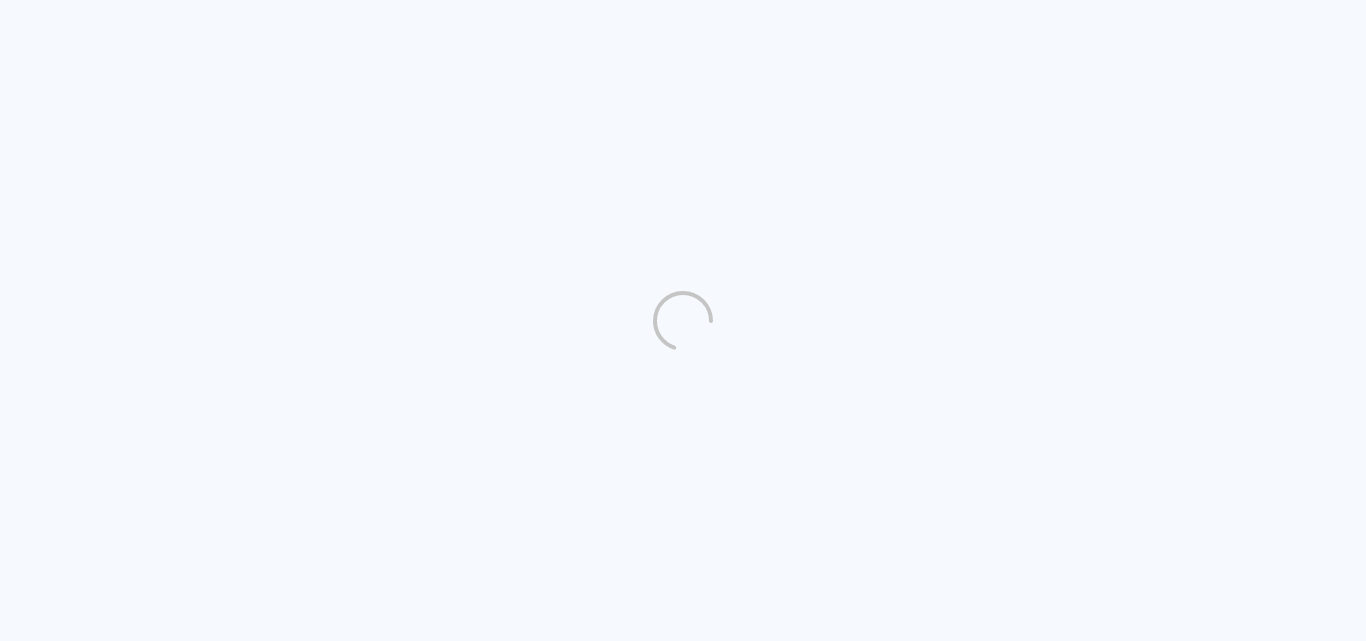 scroll, scrollTop: 0, scrollLeft: 0, axis: both 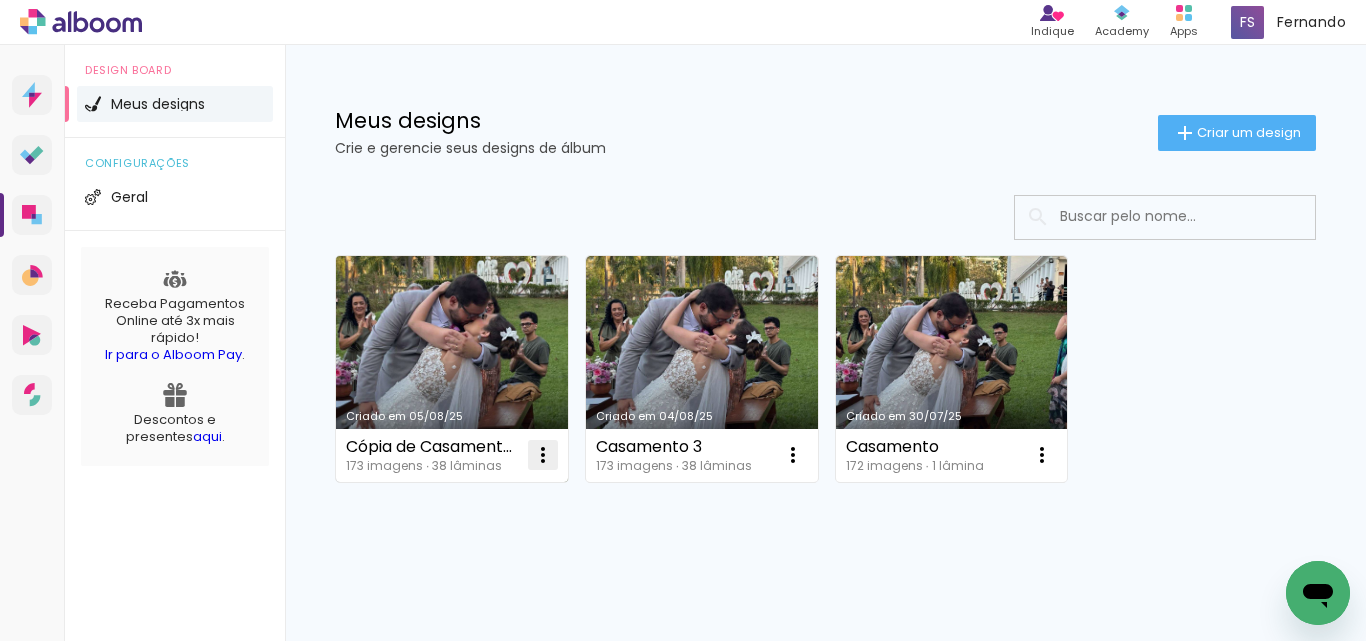 click at bounding box center [543, 455] 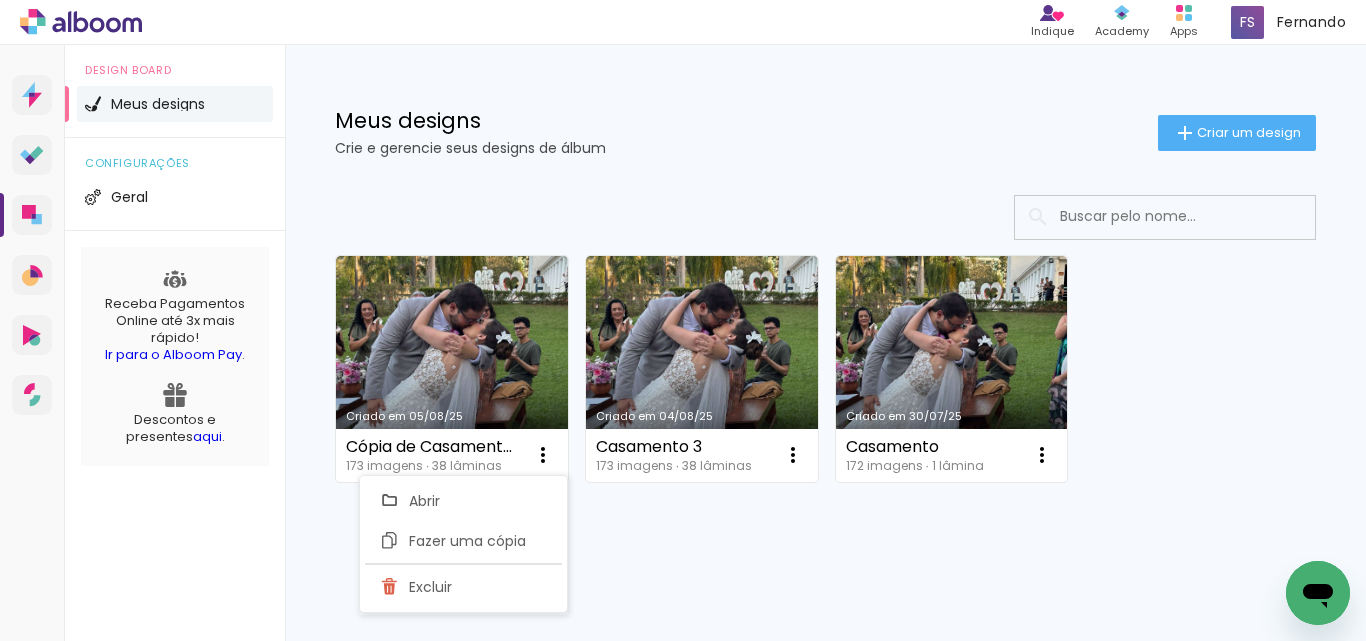 click on "Criado em 05/08/25 Cópia de Casamento 3 173 imagens  ∙ 38 lâminas  Abrir Fazer uma cópia Excluir Criado em 04/08/25 Casamento 3 173 imagens  ∙ 38 lâminas  Abrir Fazer uma cópia Excluir Criado em 30/07/25 Casamento 172 imagens  ∙ 1 lâmina  Abrir Fazer uma cópia Excluir Mais álbuns" 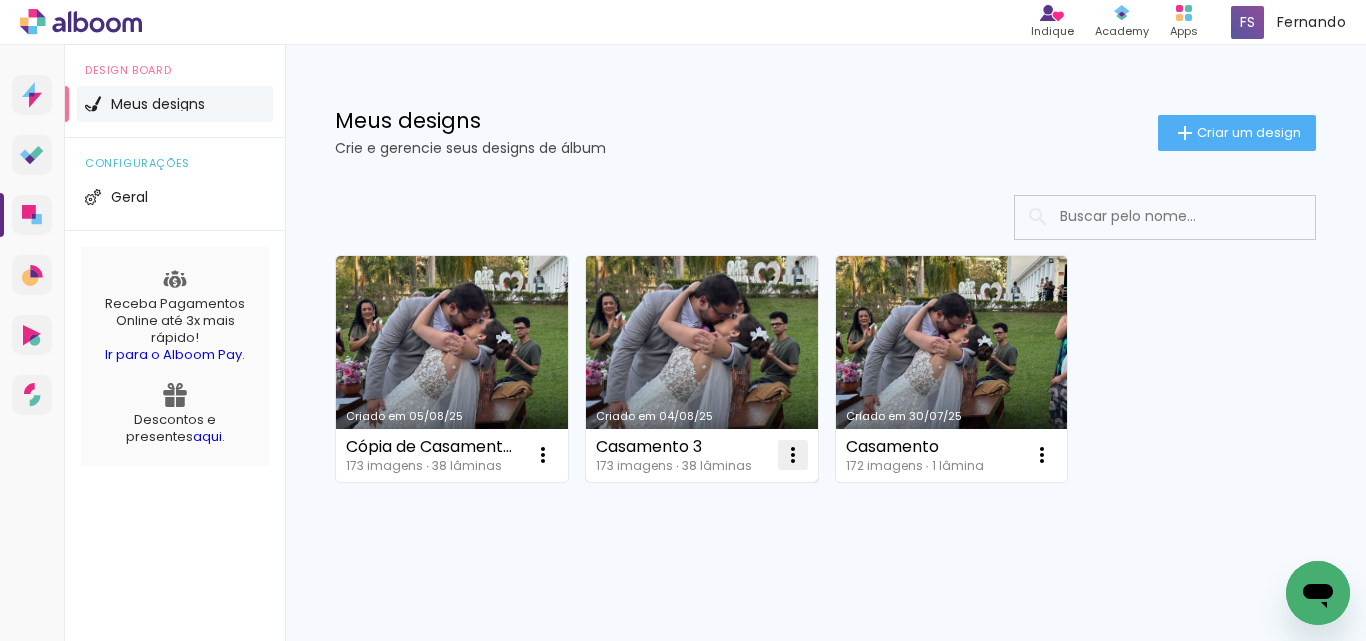click at bounding box center (543, 455) 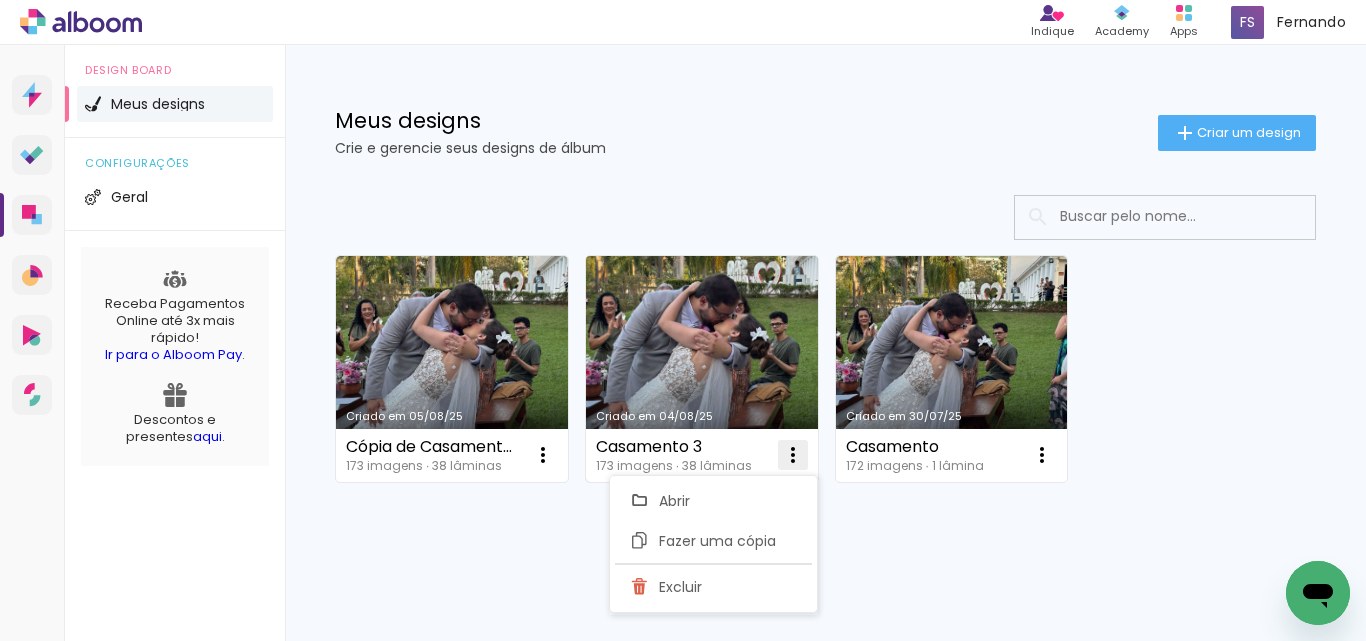 click at bounding box center (543, 455) 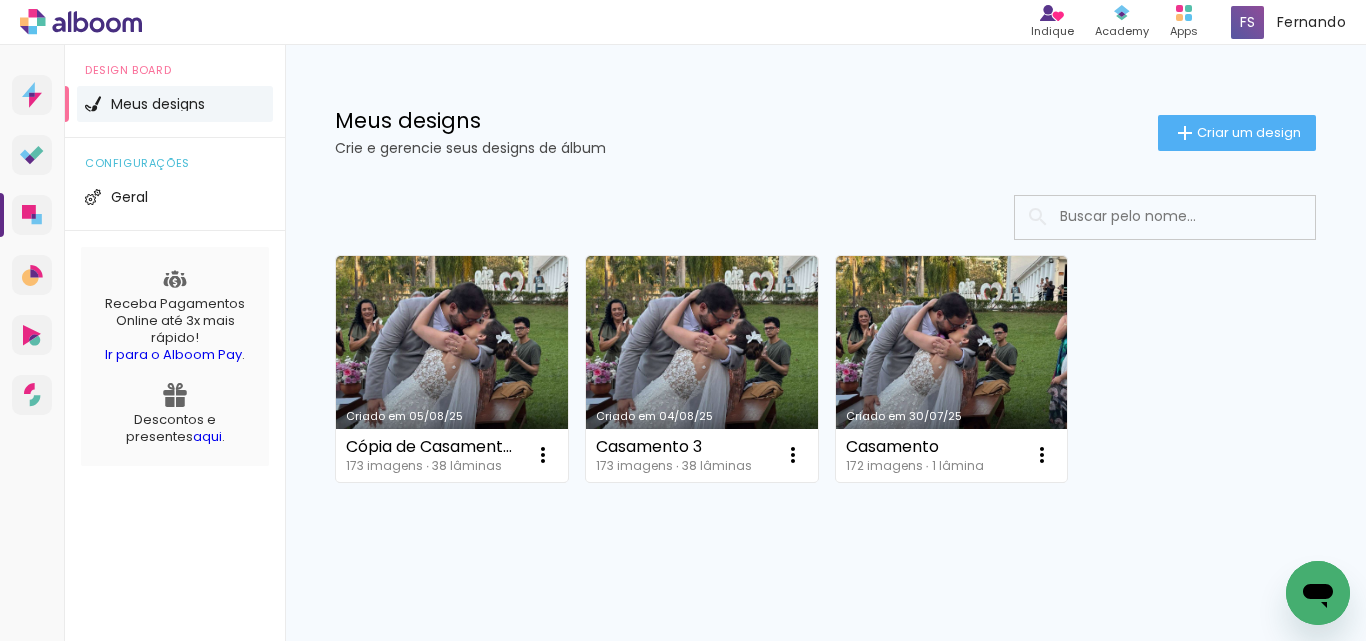 drag, startPoint x: 693, startPoint y: 333, endPoint x: 1044, endPoint y: 624, distance: 455.9408 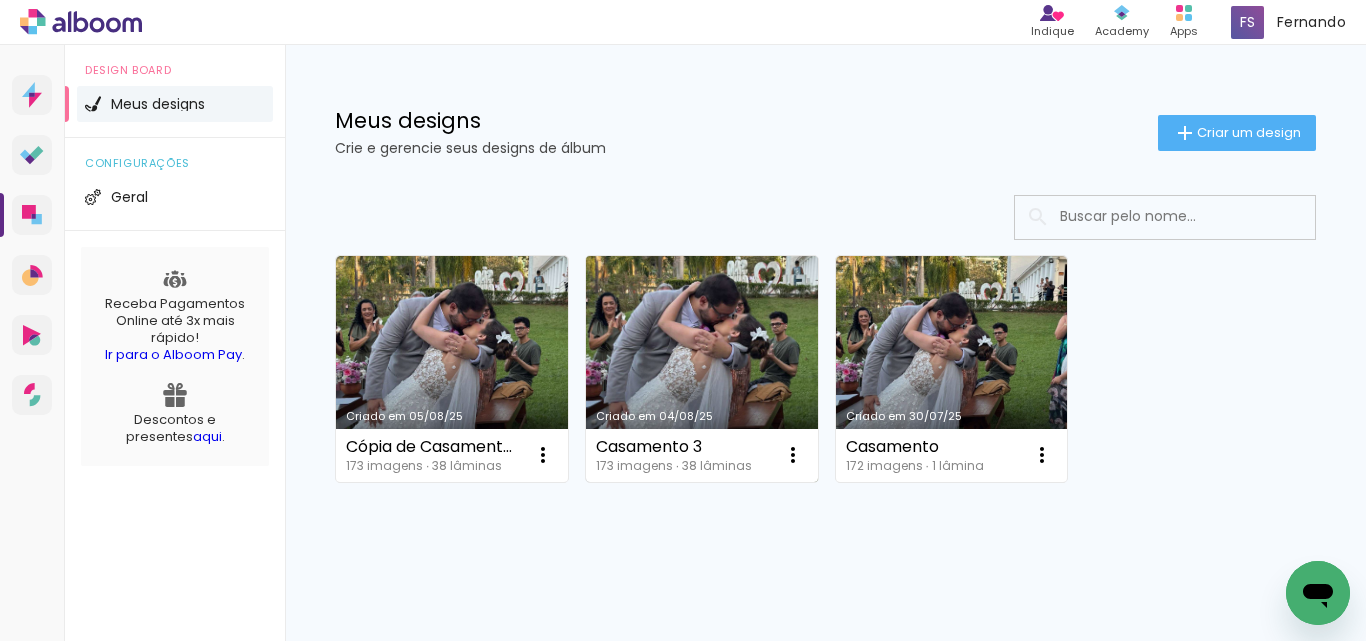 click on "Criado em 04/08/25" at bounding box center [702, 369] 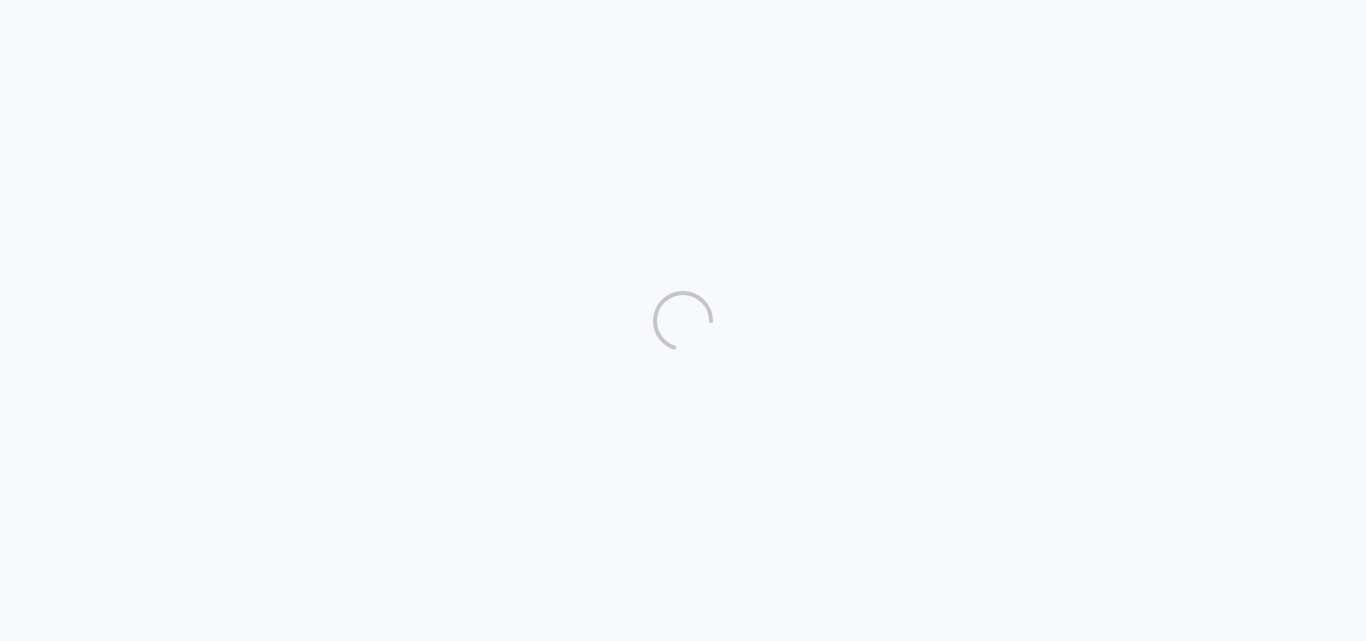 scroll, scrollTop: 0, scrollLeft: 0, axis: both 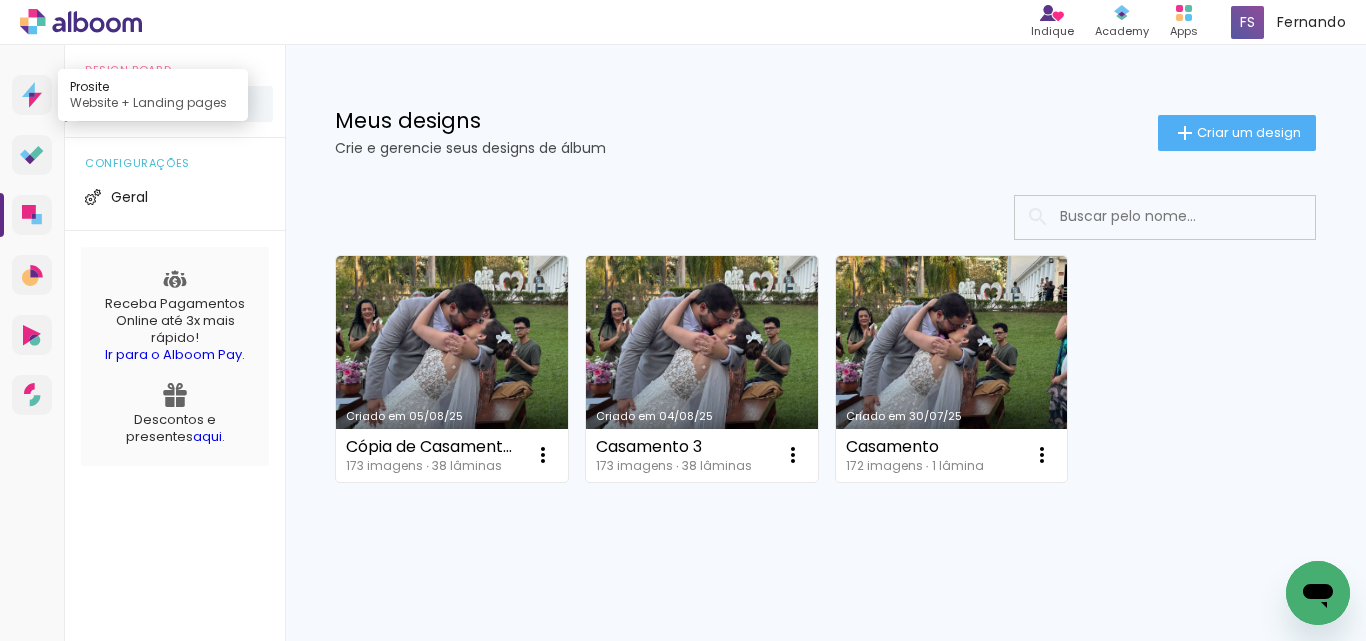 click 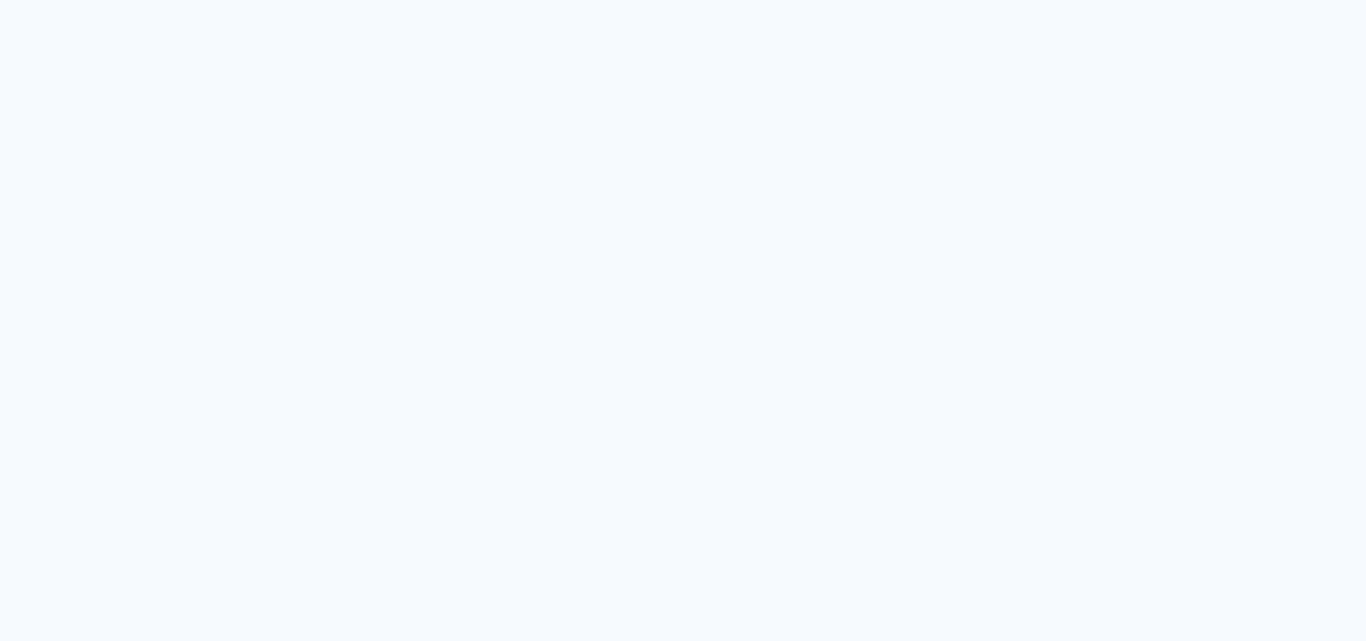 scroll, scrollTop: 0, scrollLeft: 0, axis: both 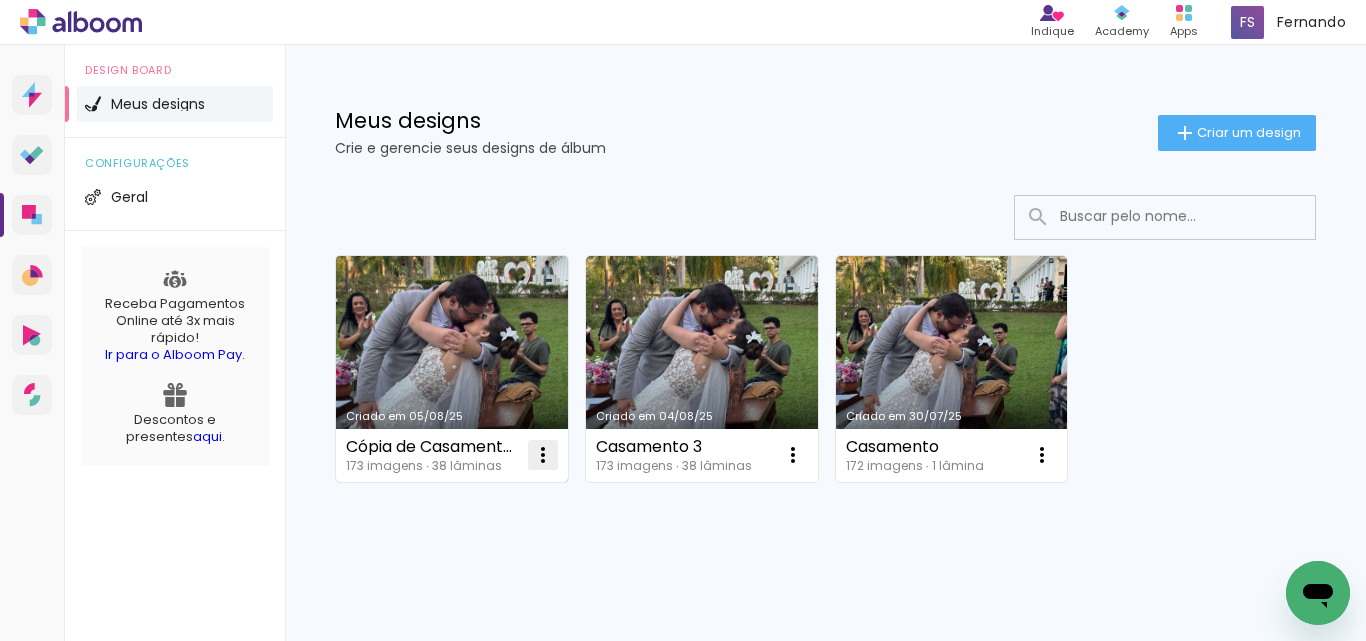 click at bounding box center (543, 455) 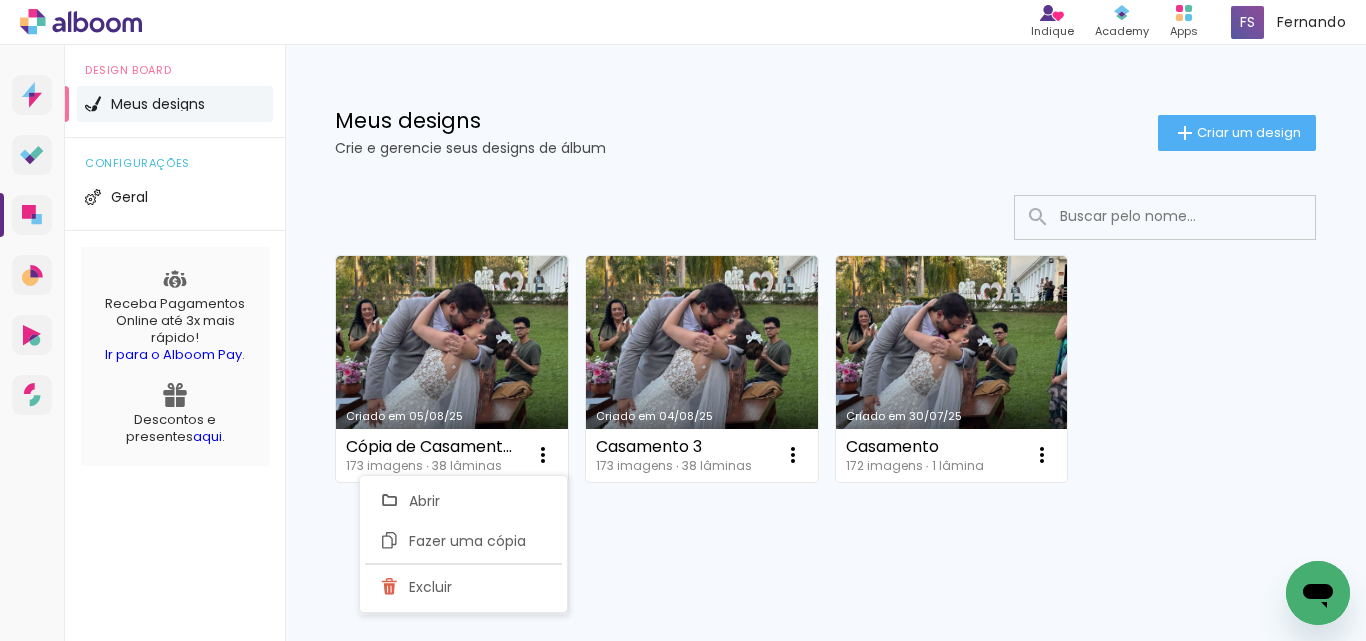 click on "Criado em [DATE] Cópia de Casamento 3 173 imagens  ∙ 38 lâminas  Abrir Fazer uma cópia Excluir Criado em [DATE] Casamento 3 173 imagens  ∙ 38 lâminas  Abrir Fazer uma cópia Excluir Criado em [DATE] Casamento 172 imagens  ∙ 1 lâmina  Abrir Fazer uma cópia Excluir Mais álbuns" 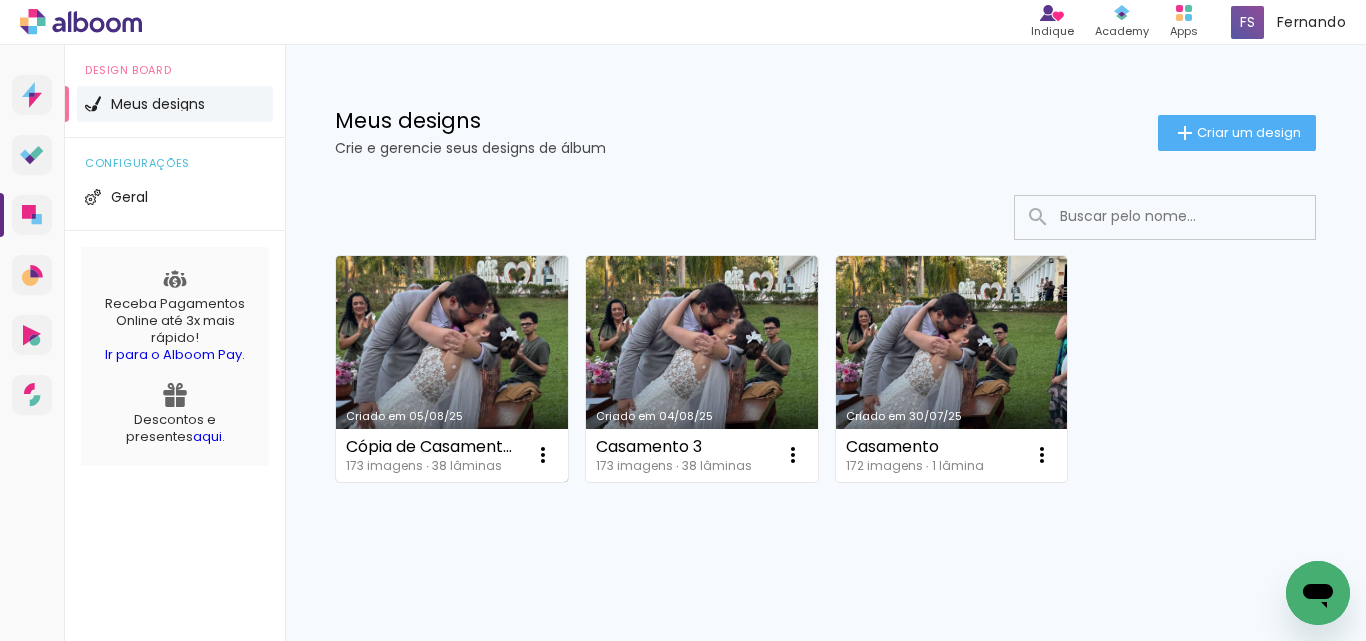 click on "Criado em 05/08/25" at bounding box center [452, 369] 